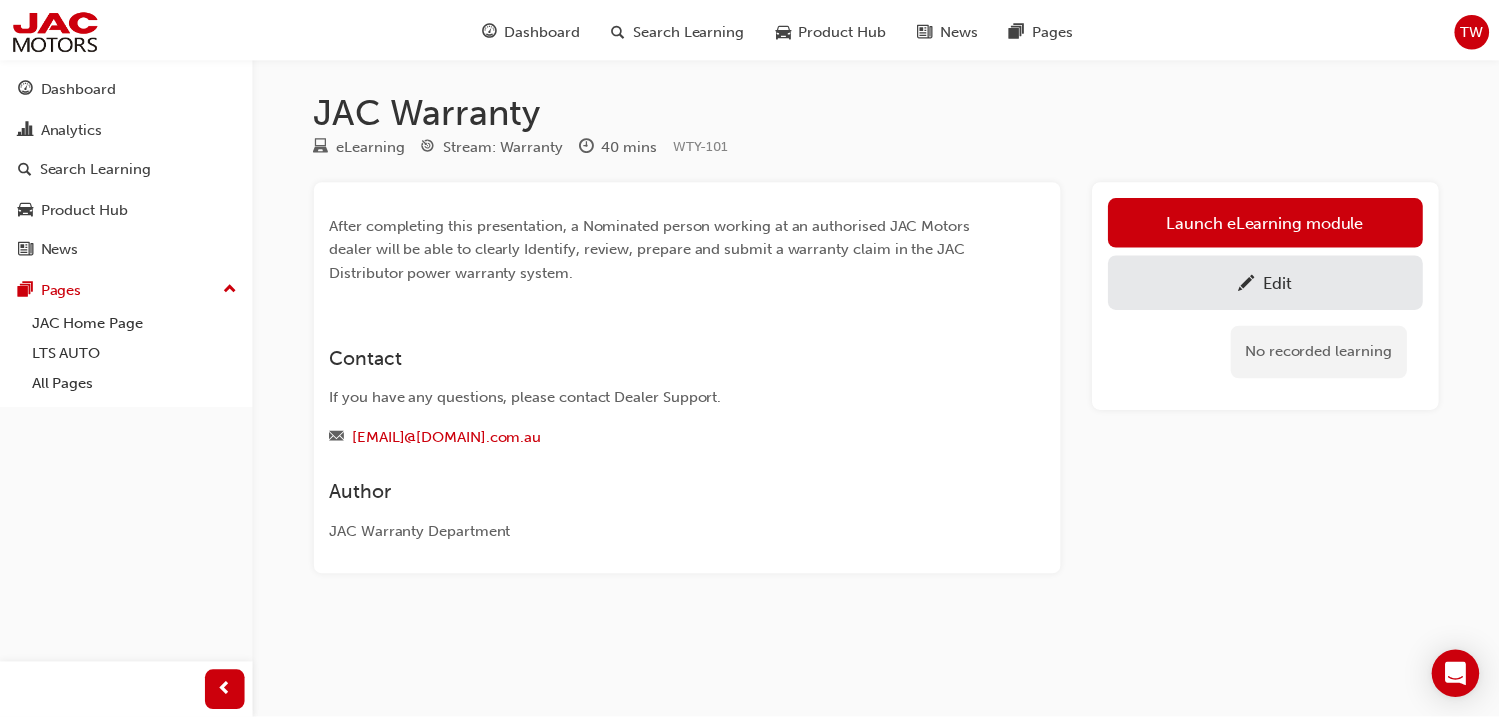scroll, scrollTop: 0, scrollLeft: 0, axis: both 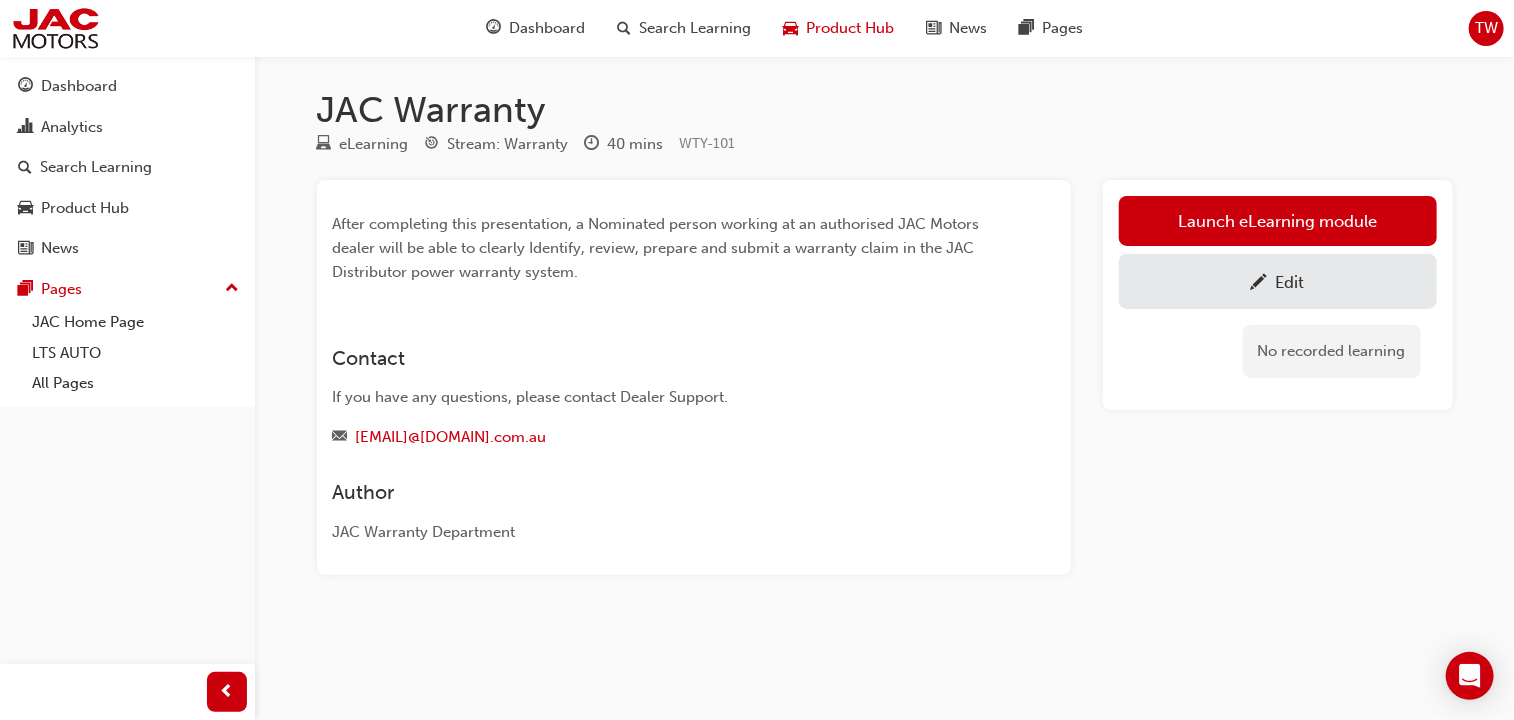 click on "Product Hub" at bounding box center [850, 28] 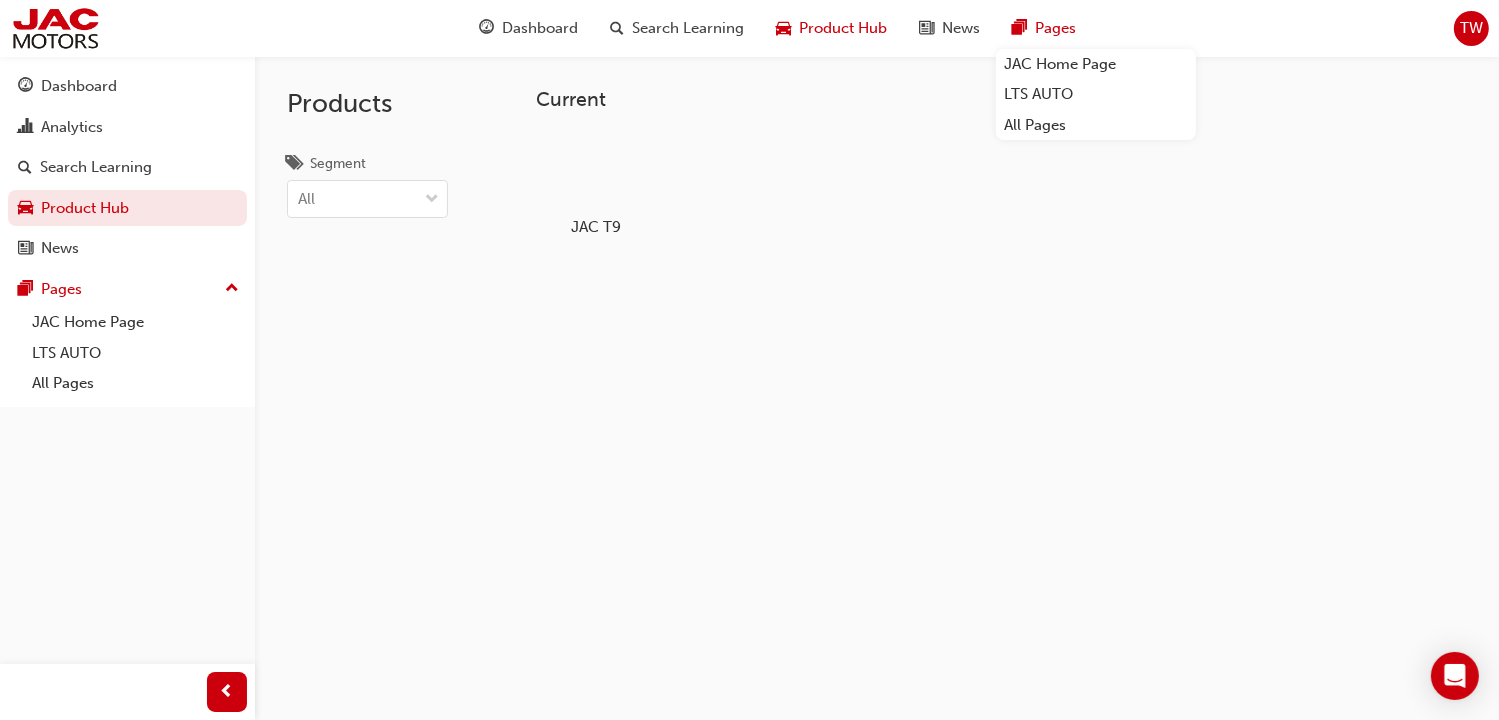 drag, startPoint x: 1018, startPoint y: 53, endPoint x: 1045, endPoint y: 29, distance: 36.124783 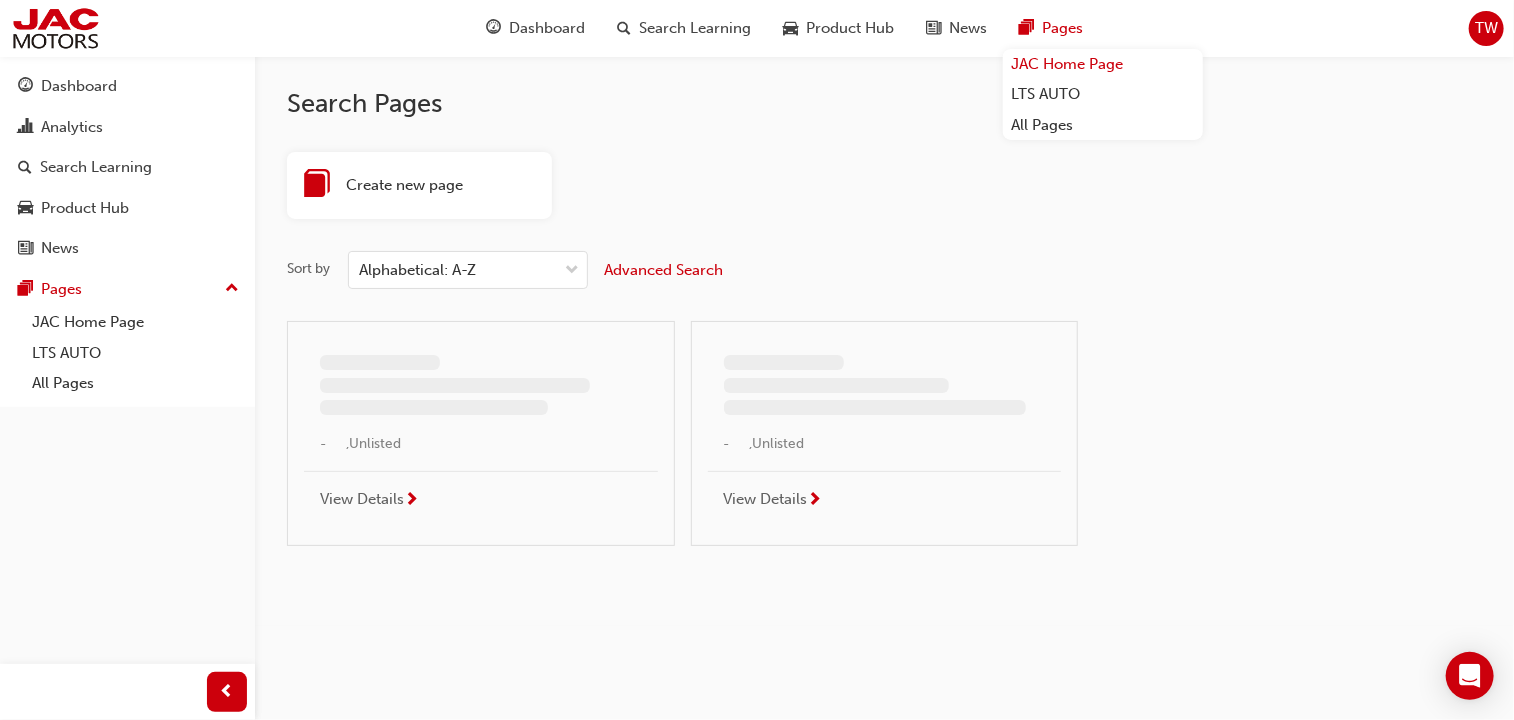 click on "JAC Home Page" at bounding box center [1103, 64] 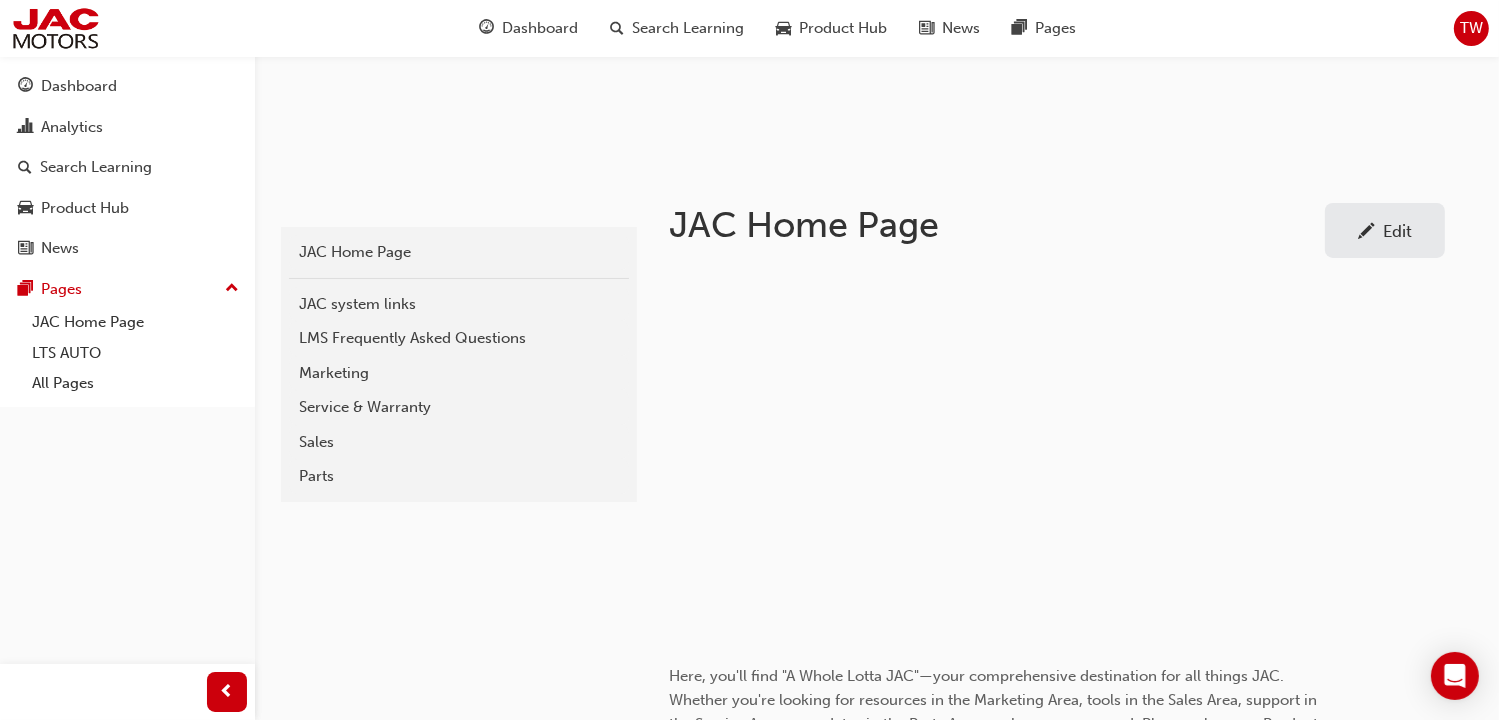 scroll, scrollTop: 300, scrollLeft: 0, axis: vertical 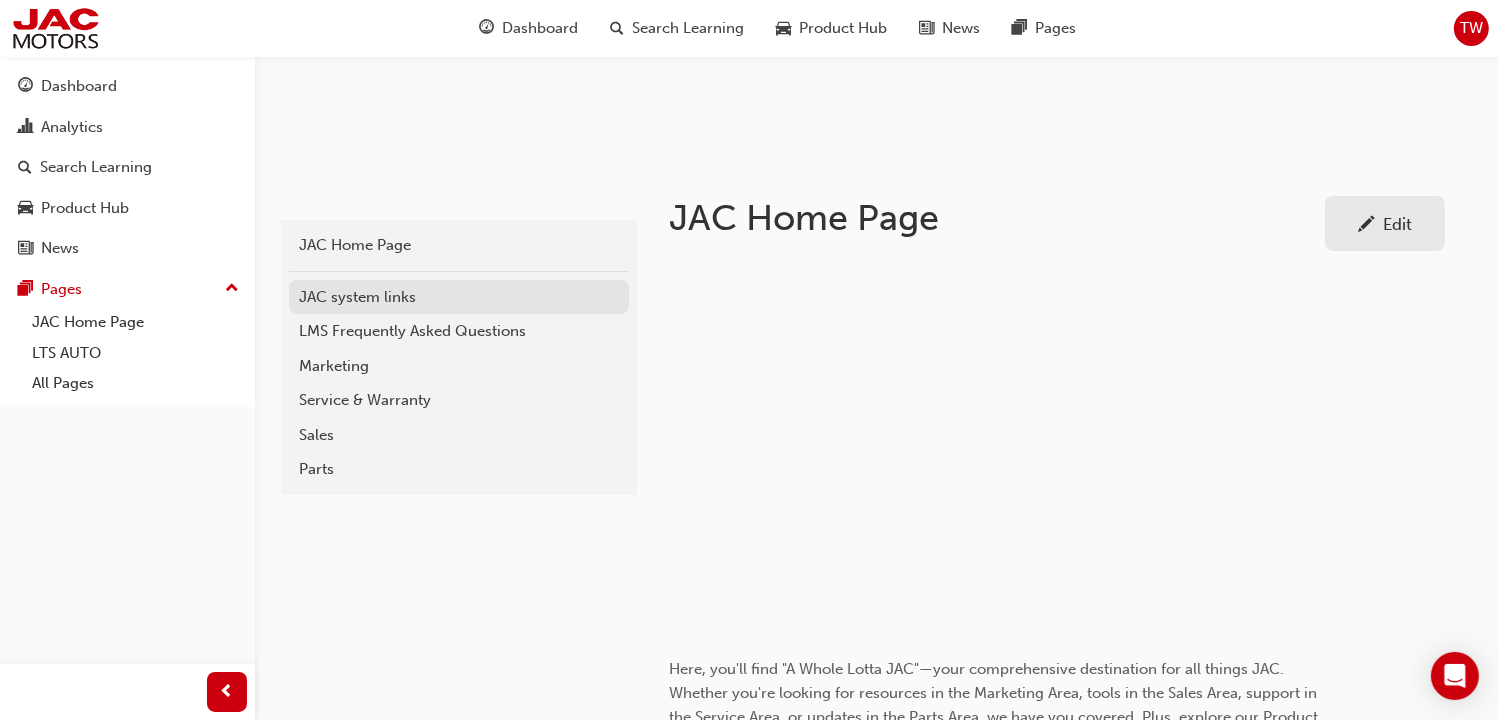 click on "JAC system links" at bounding box center (459, 297) 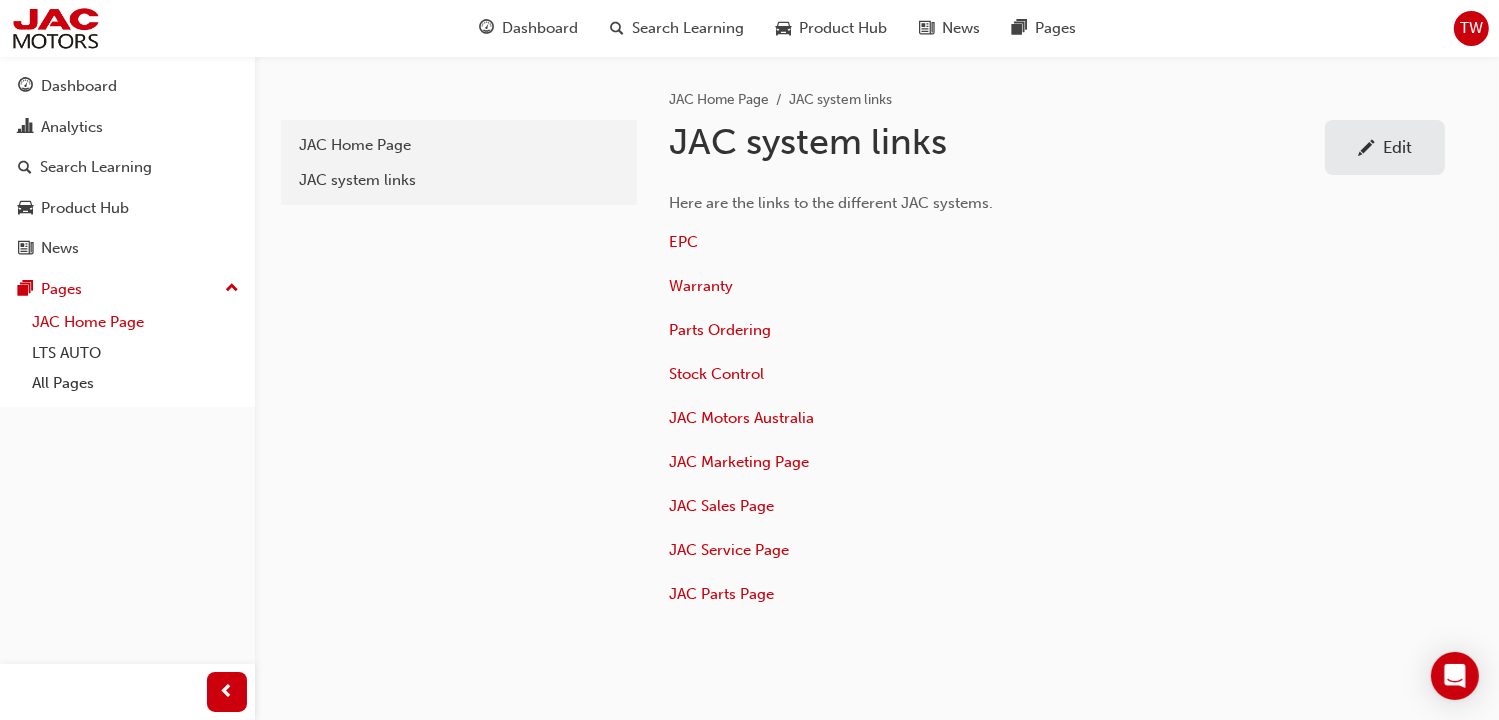 click on "JAC Home Page" at bounding box center (135, 322) 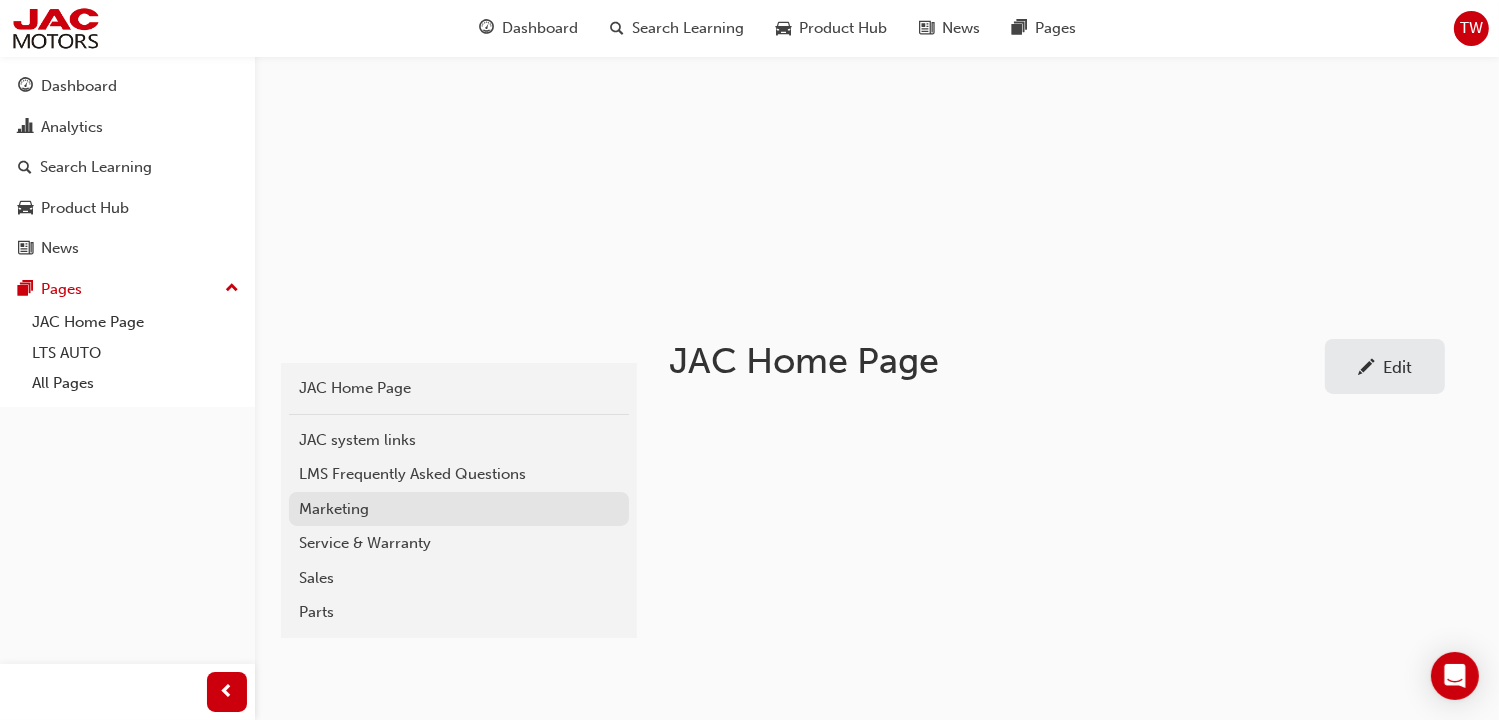 scroll, scrollTop: 200, scrollLeft: 0, axis: vertical 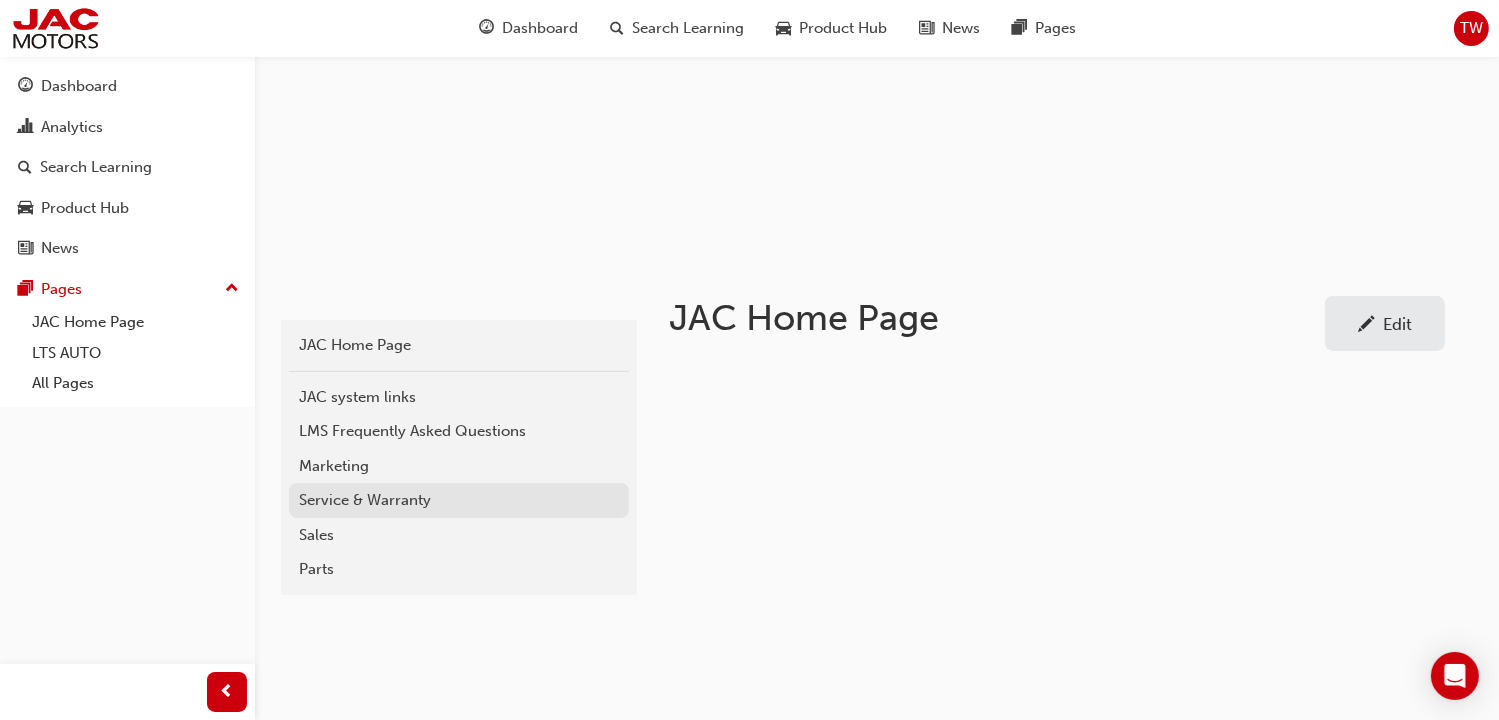 click on "Service & Warranty" at bounding box center [459, 500] 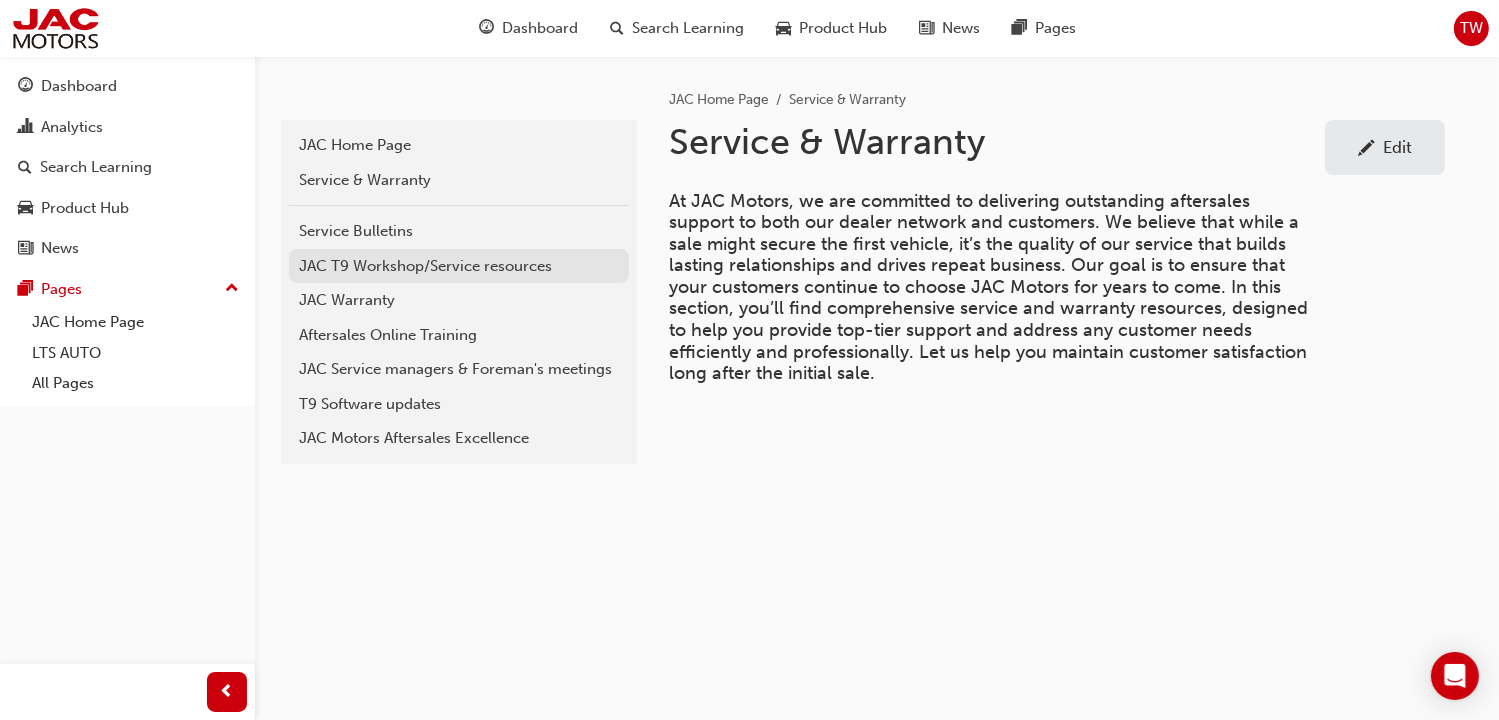 click on "JAC T9 Workshop/Service resources" at bounding box center (459, 266) 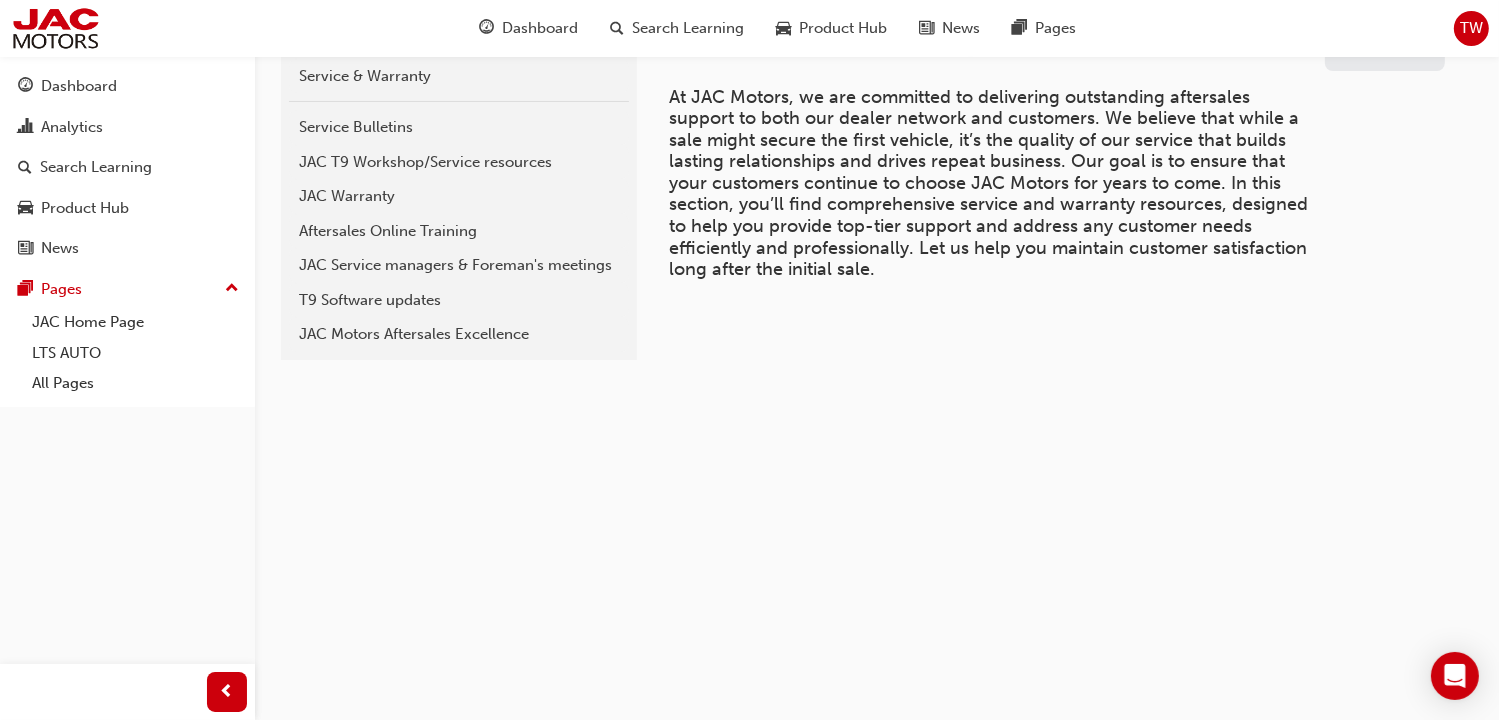 scroll, scrollTop: 0, scrollLeft: 0, axis: both 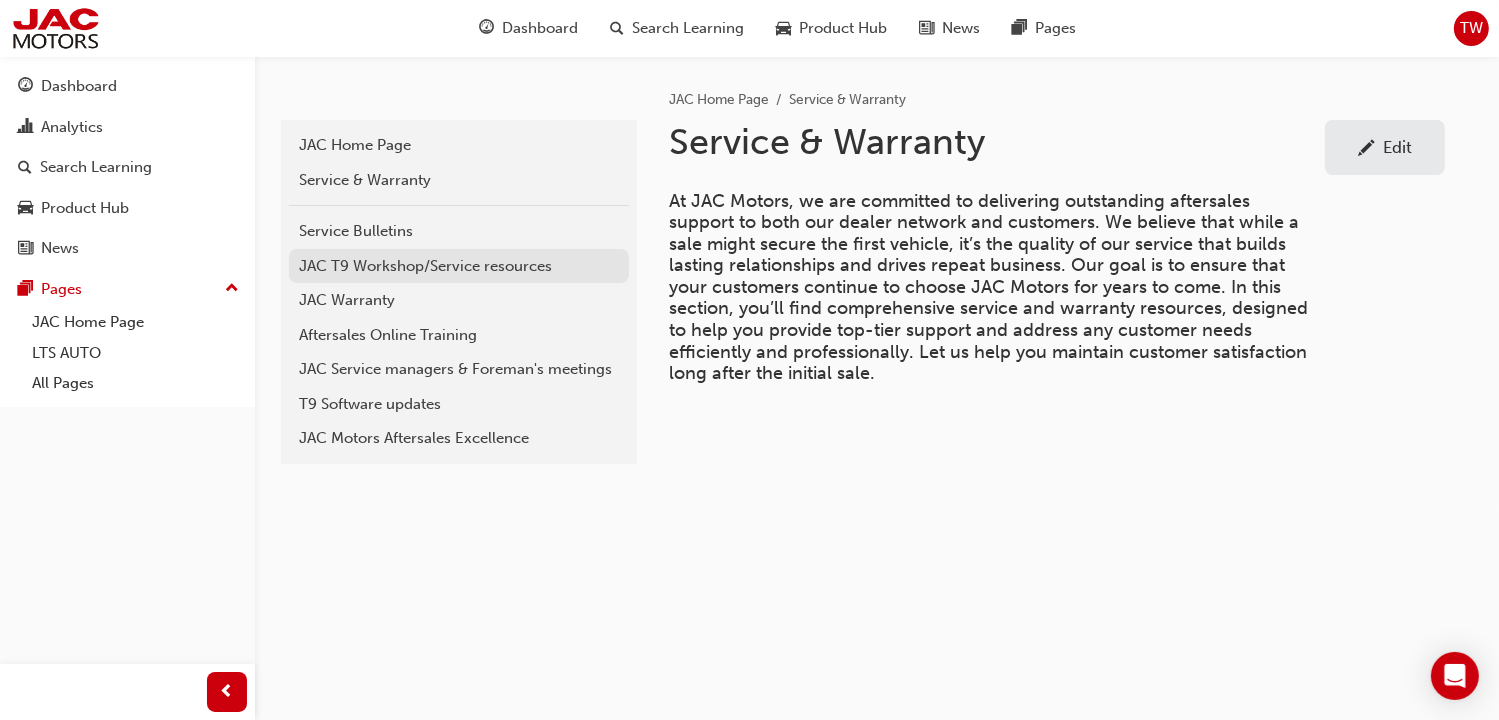 click on "JAC T9 Workshop/Service resources" at bounding box center (459, 266) 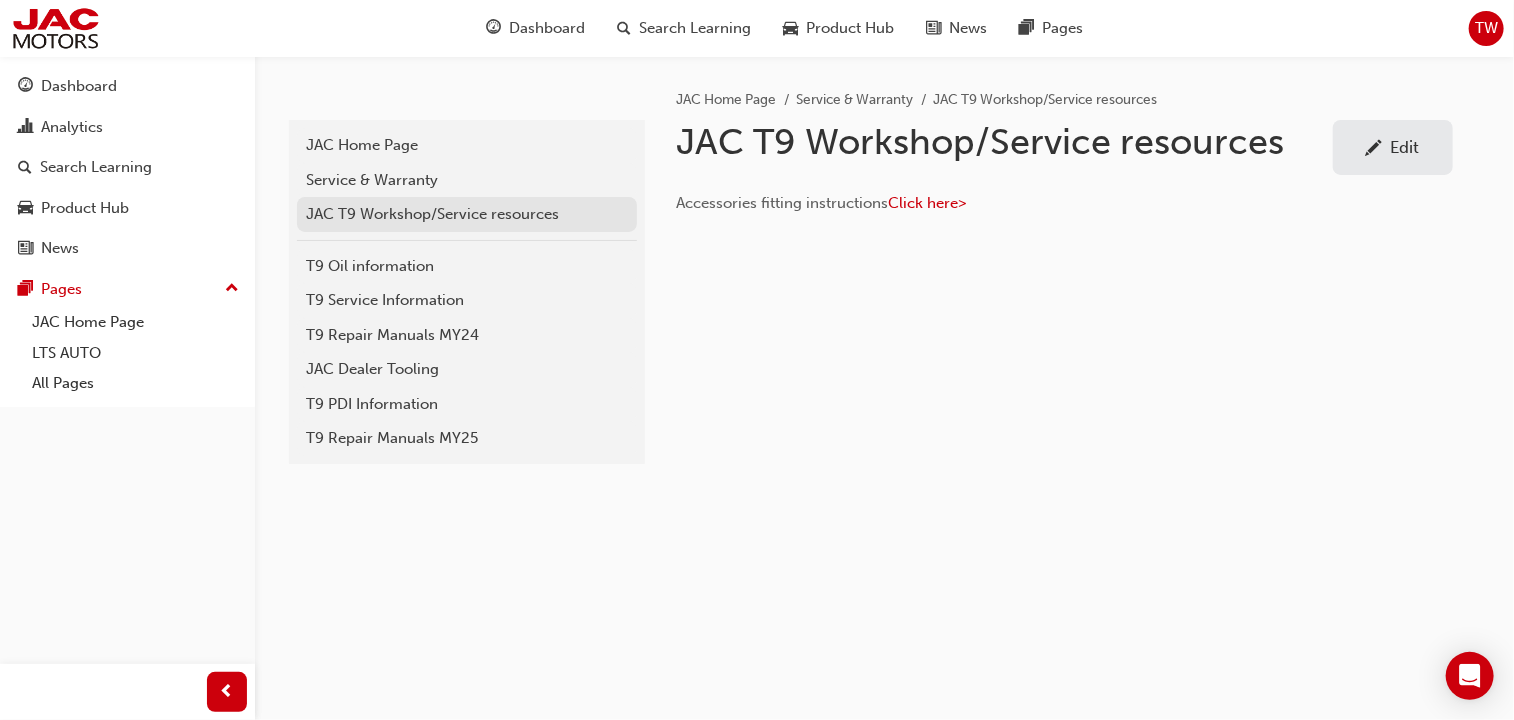click on "JAC T9 Workshop/Service resources" at bounding box center (467, 214) 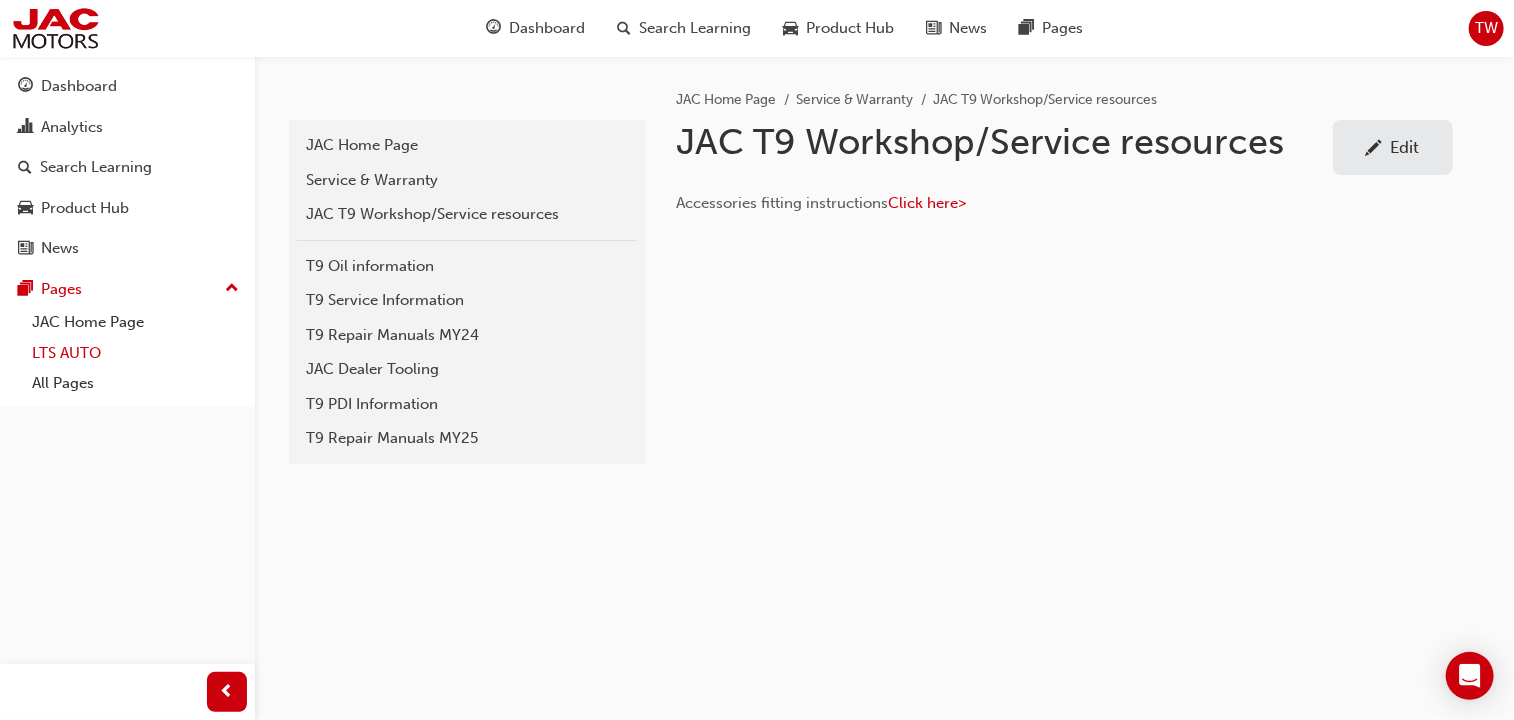 click on "LTS AUTO" at bounding box center (135, 353) 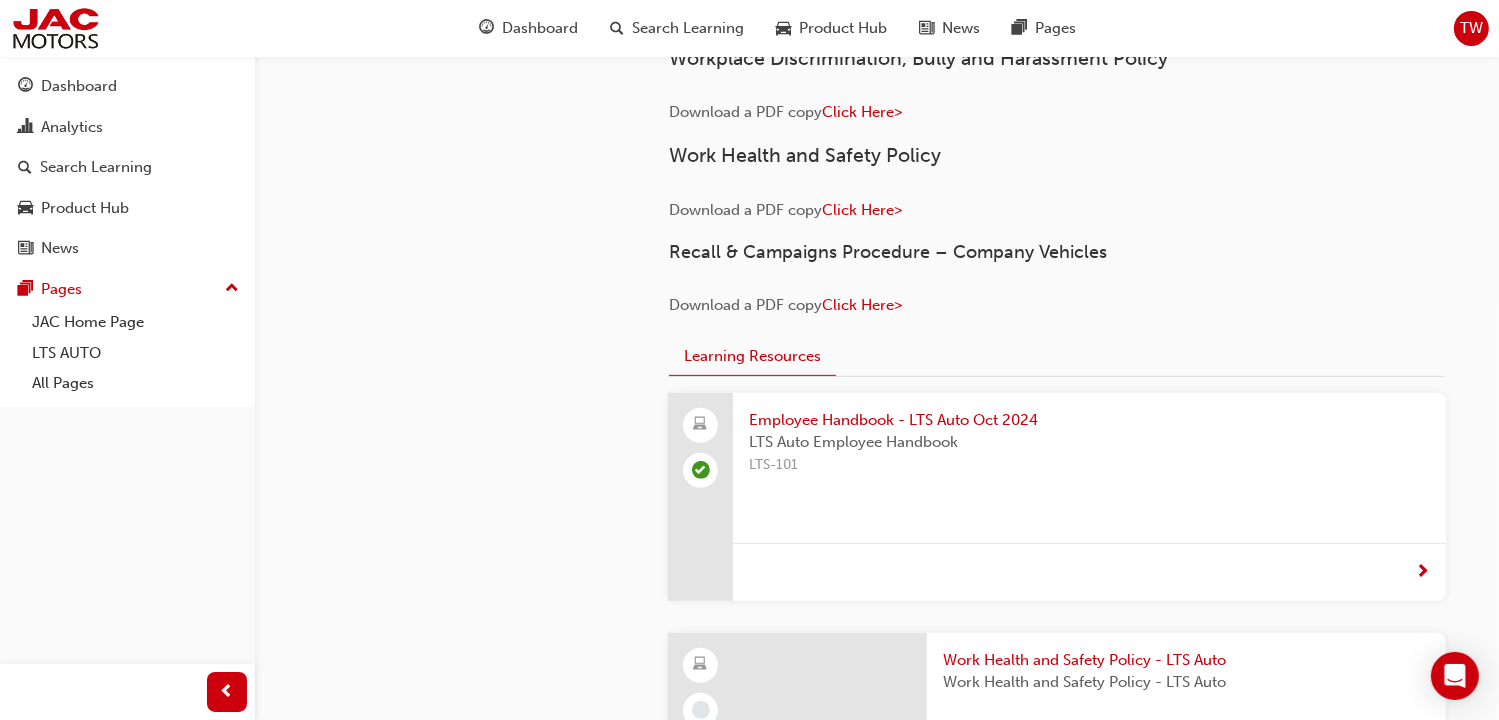 scroll, scrollTop: 800, scrollLeft: 0, axis: vertical 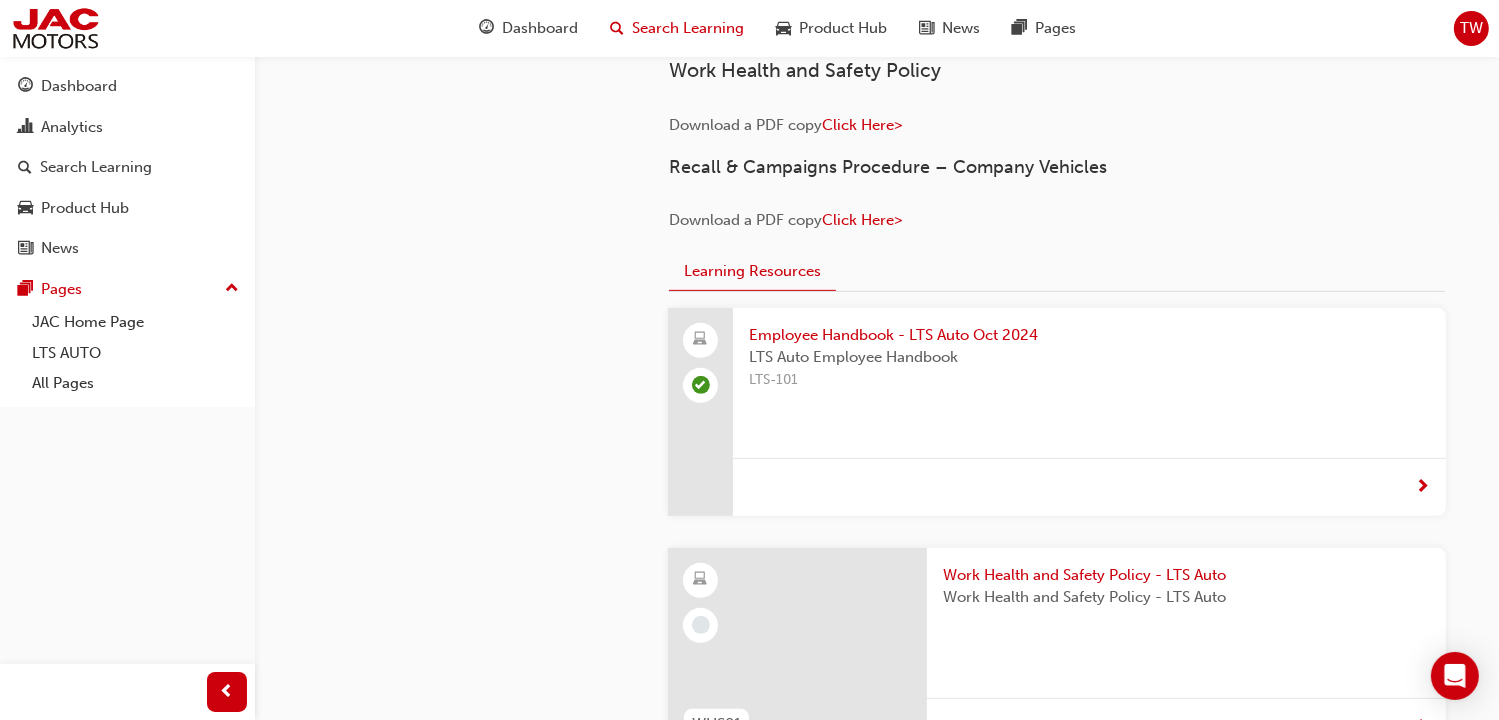 click on "Search Learning" at bounding box center [688, 28] 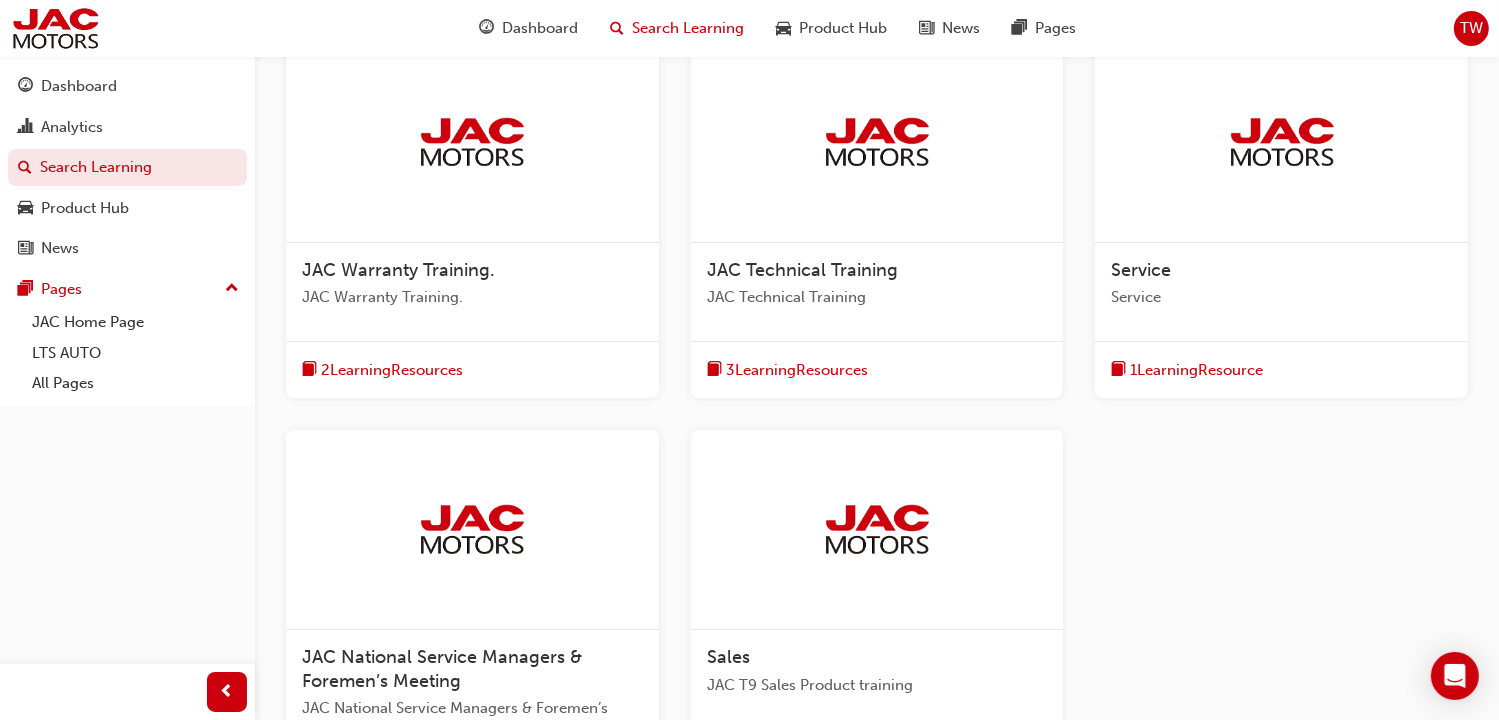 scroll, scrollTop: 400, scrollLeft: 0, axis: vertical 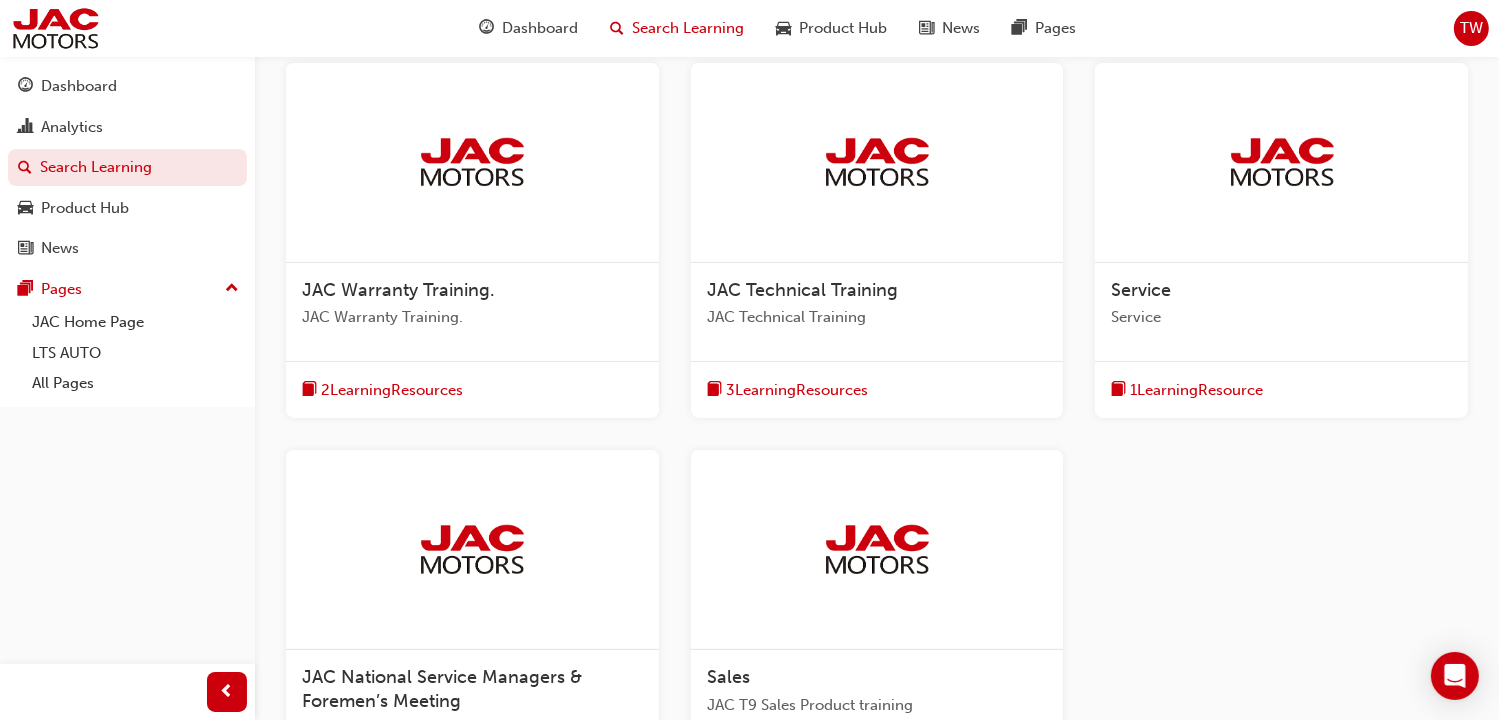 click on "2  Learning  Resources" at bounding box center [392, 390] 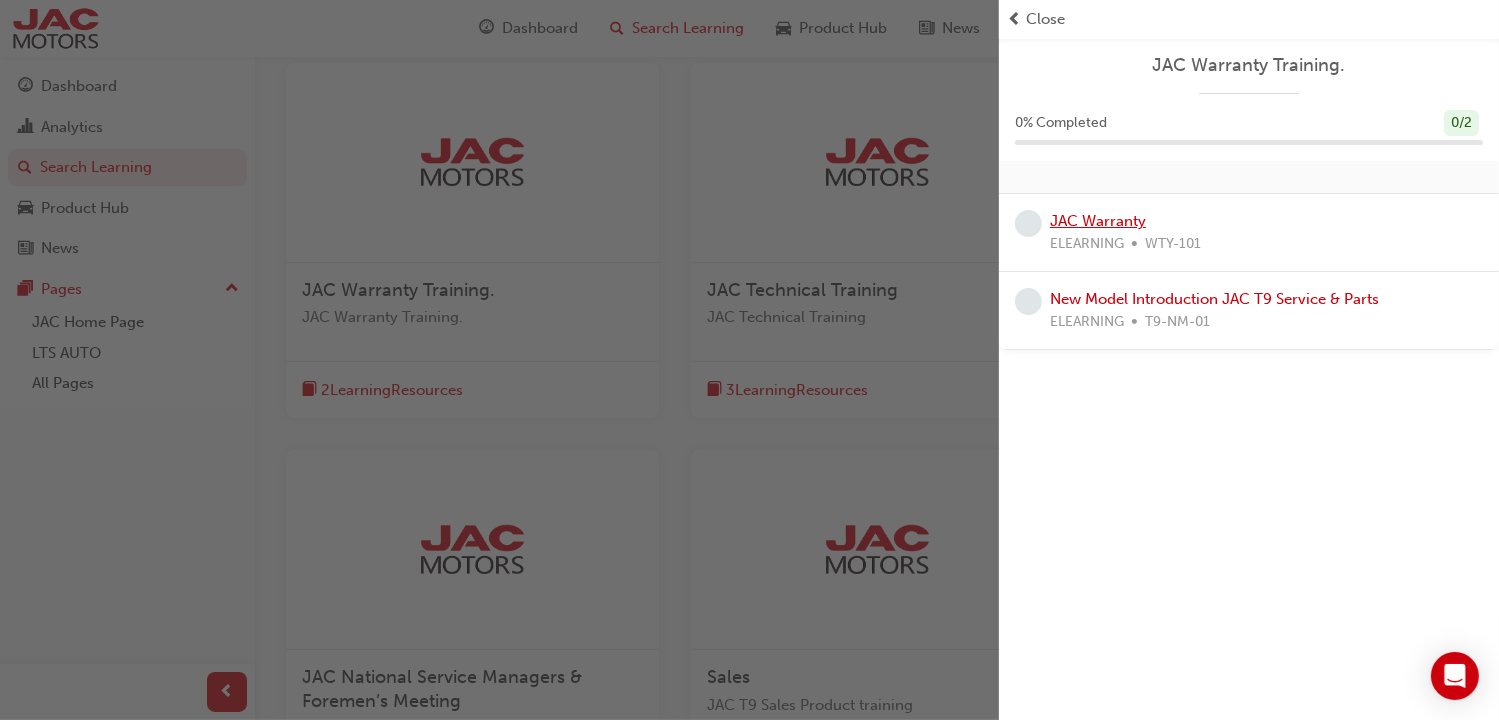 click on "JAC Warranty" at bounding box center (1098, 221) 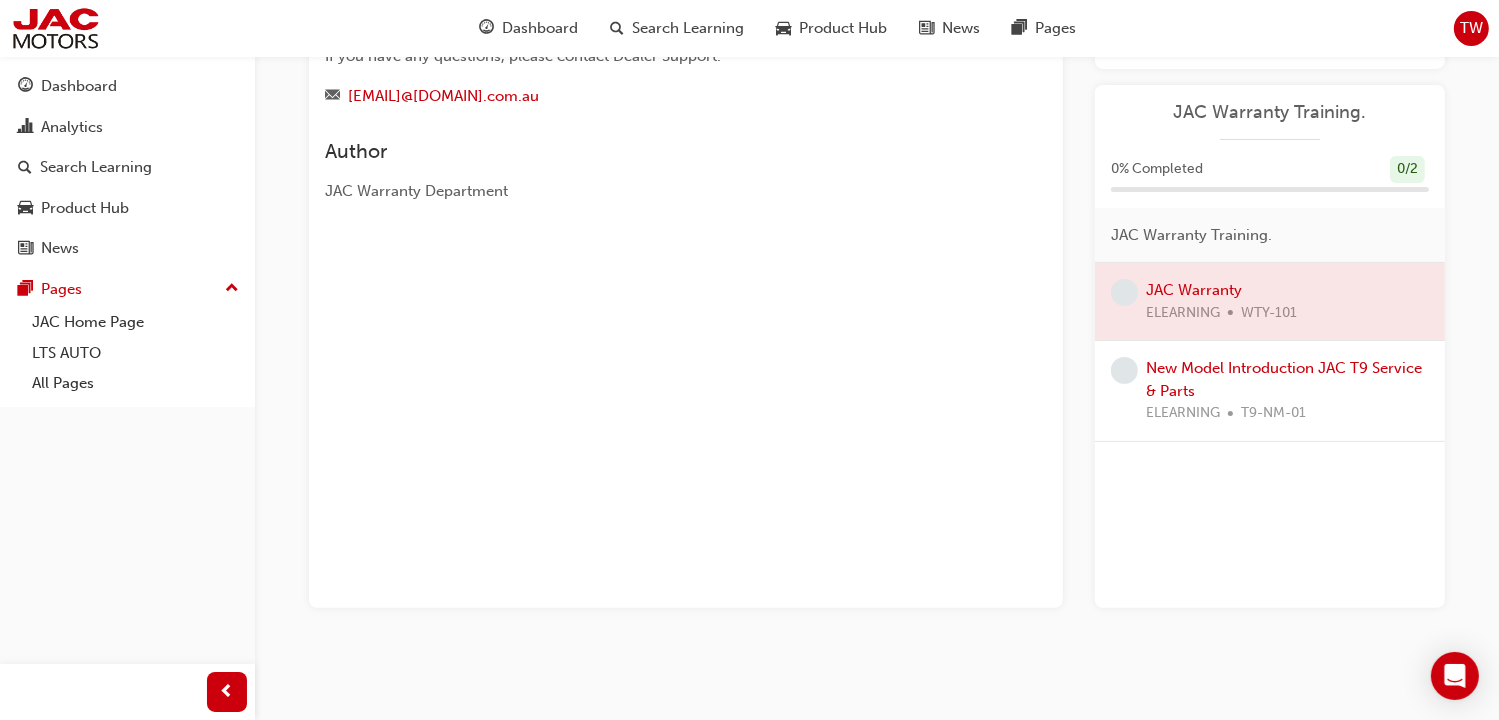 click at bounding box center (1270, 301) 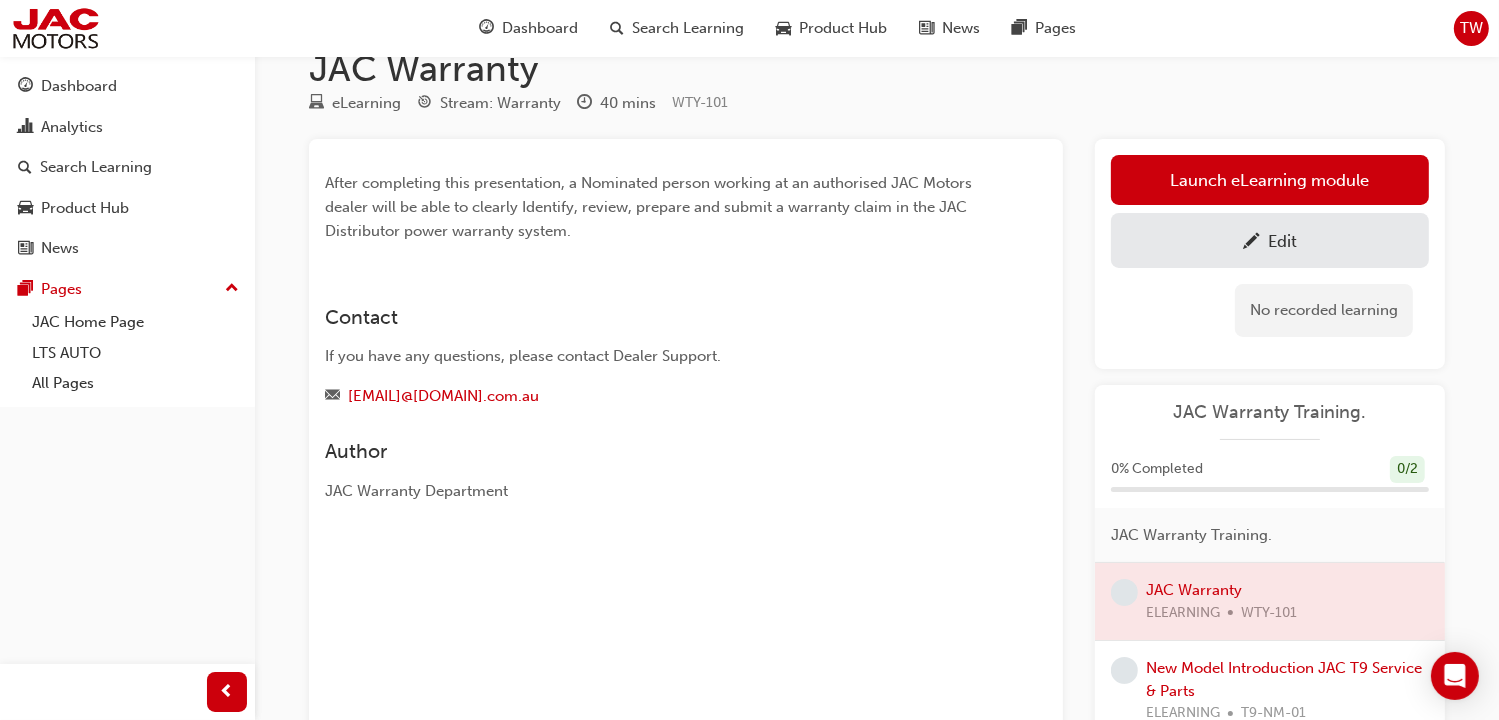 scroll, scrollTop: 0, scrollLeft: 0, axis: both 